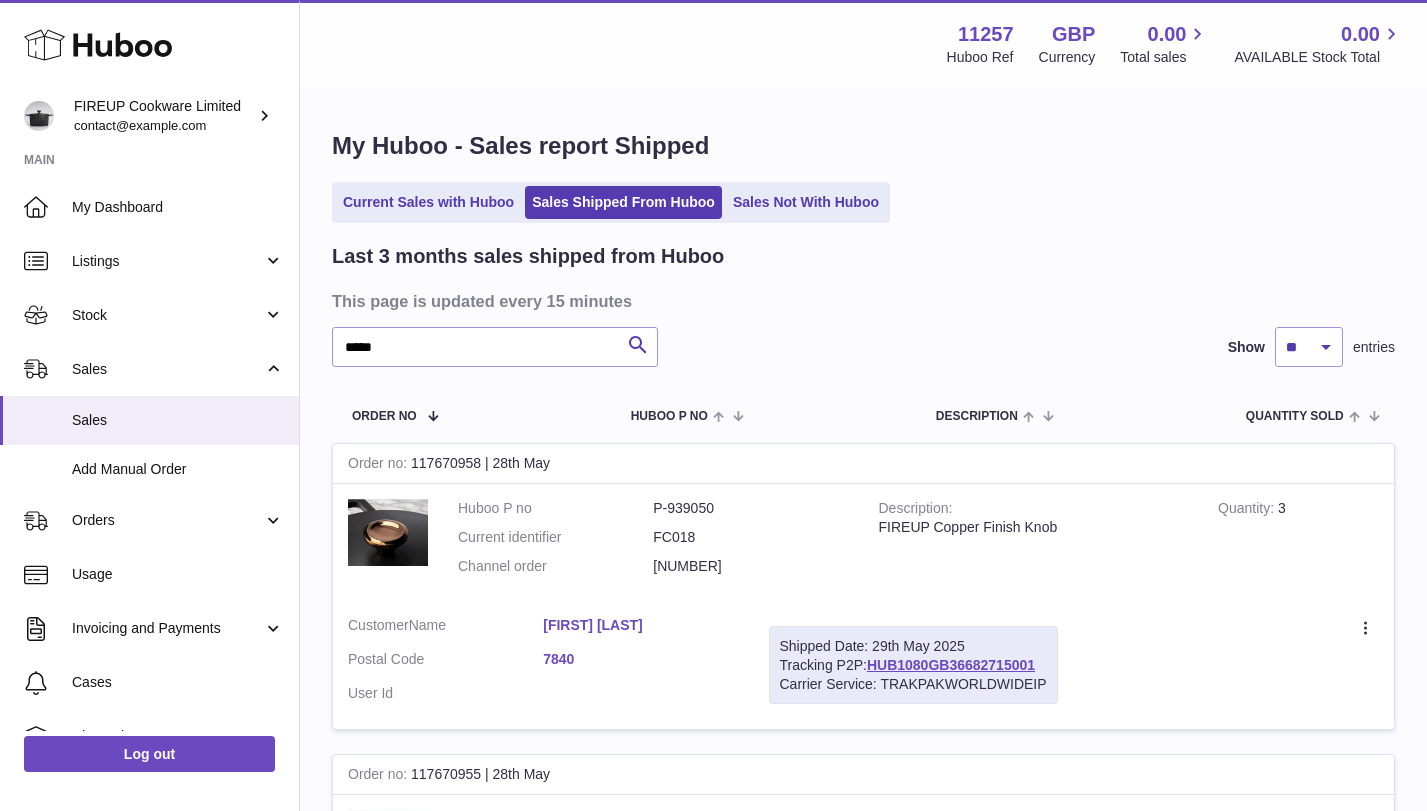 scroll, scrollTop: 49, scrollLeft: 0, axis: vertical 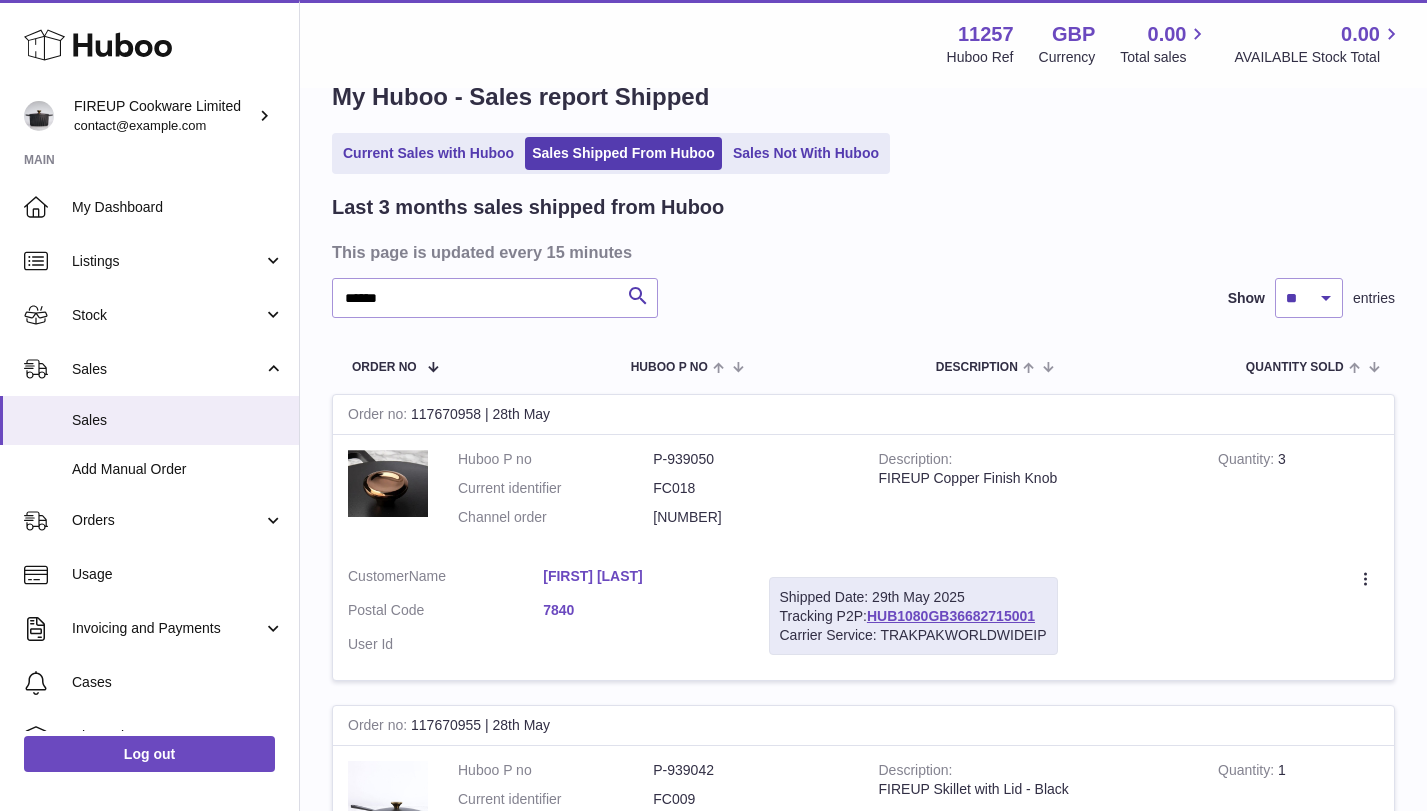 type on "******" 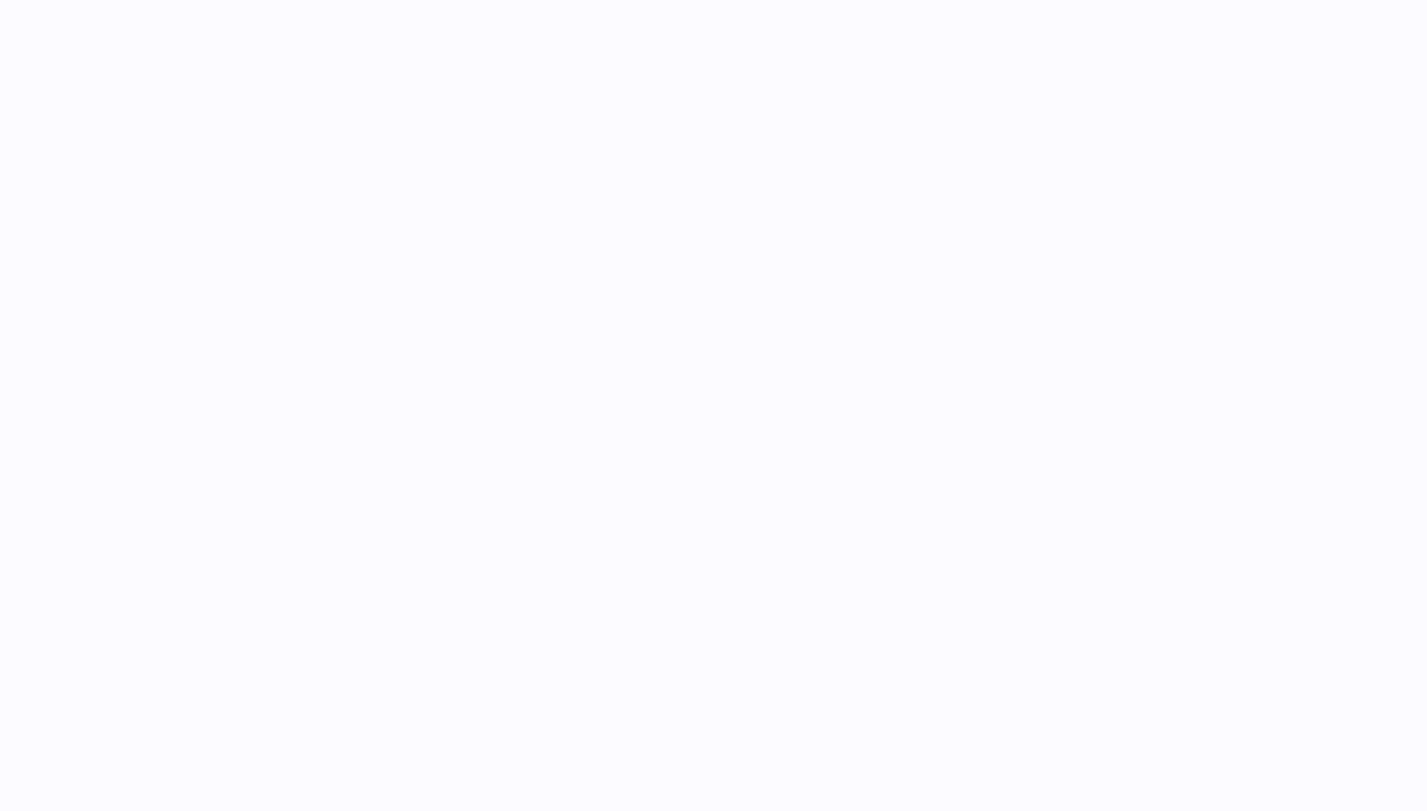 scroll, scrollTop: 0, scrollLeft: 0, axis: both 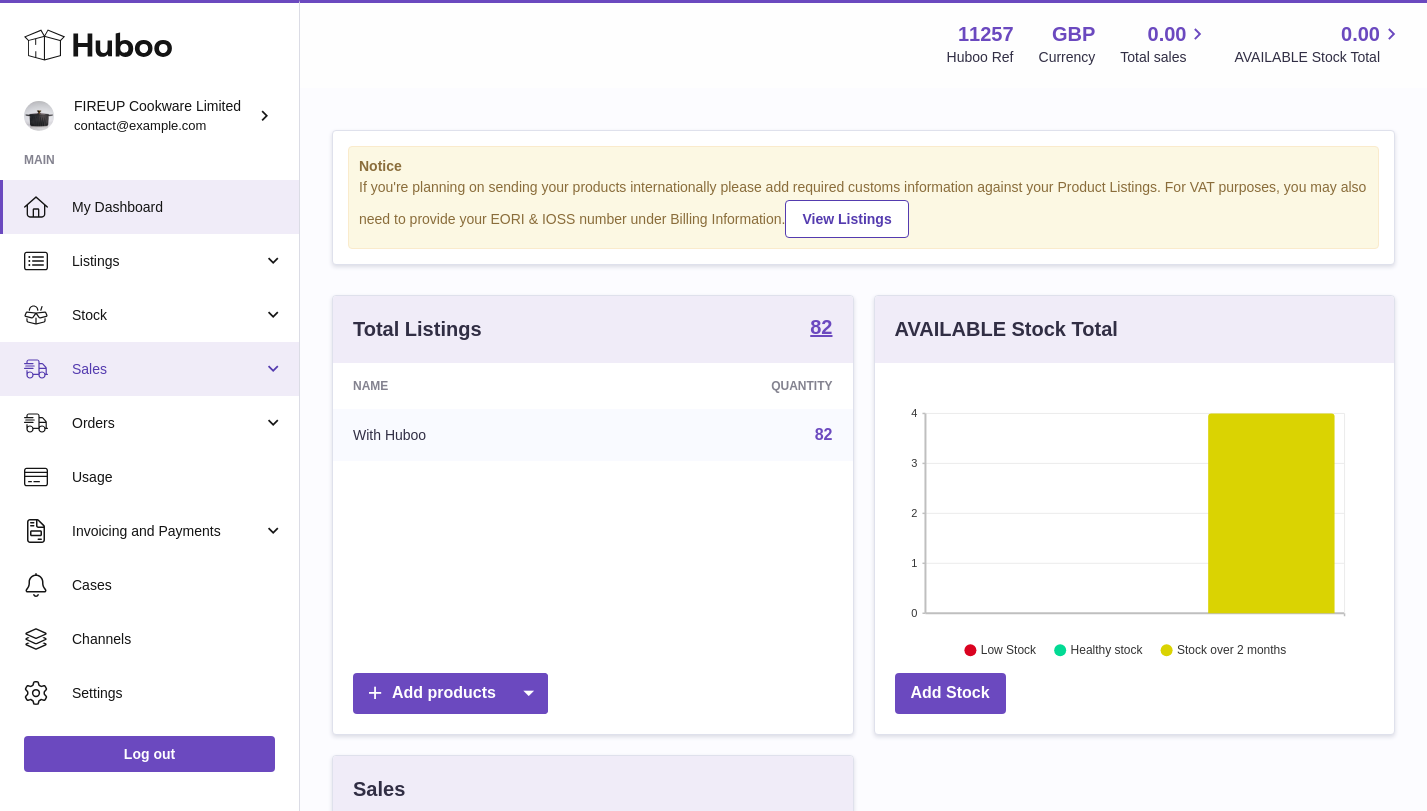 click on "Sales" at bounding box center (167, 369) 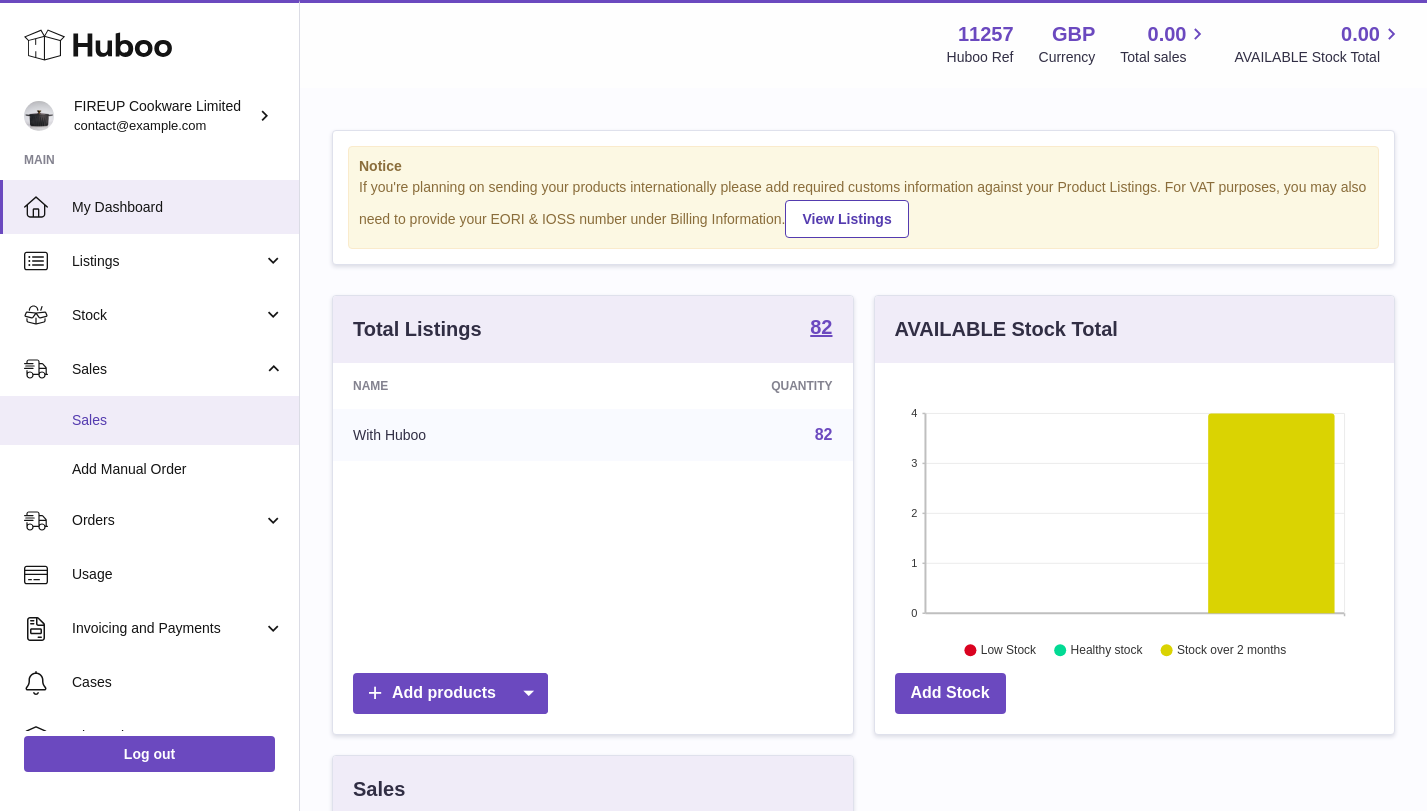 click on "Sales" at bounding box center (178, 420) 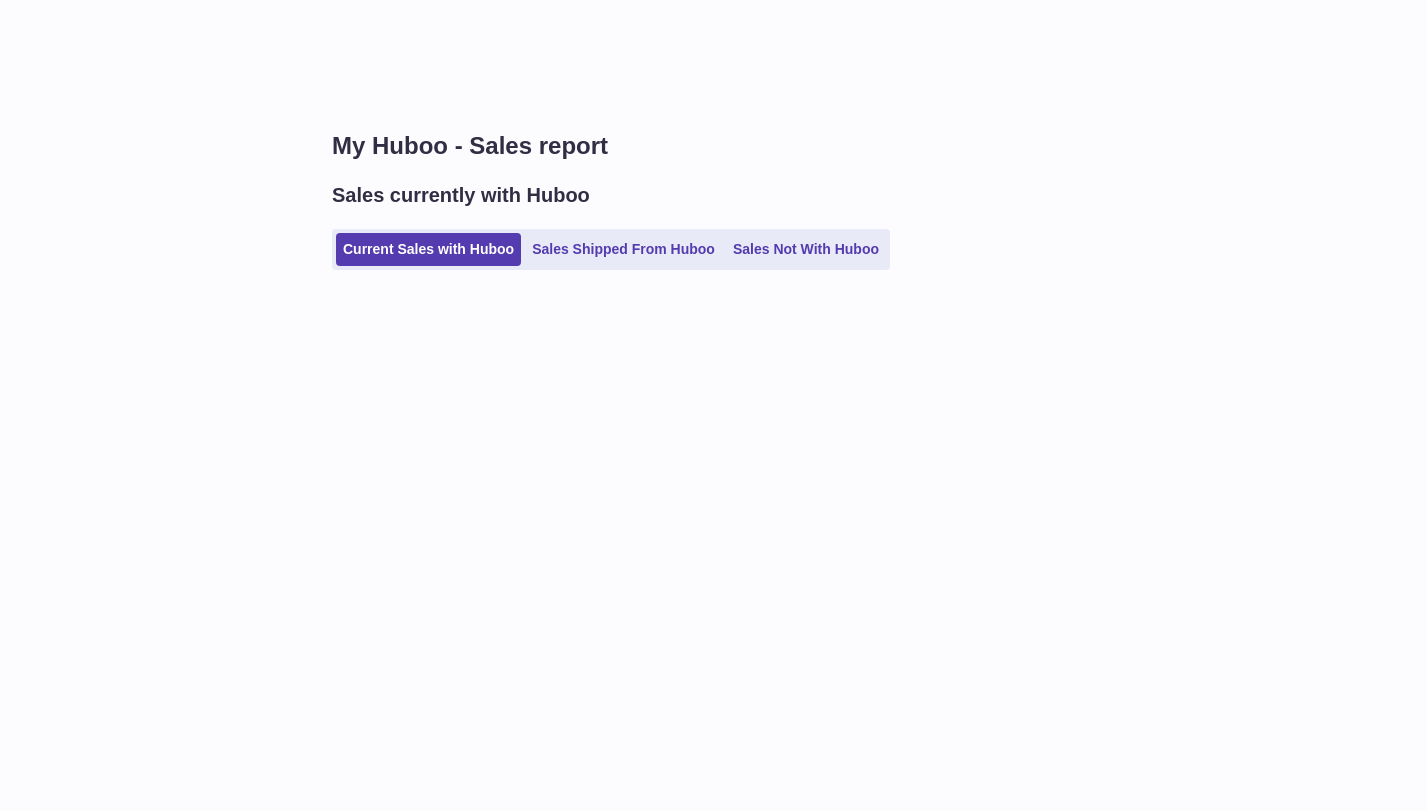 scroll, scrollTop: 0, scrollLeft: 0, axis: both 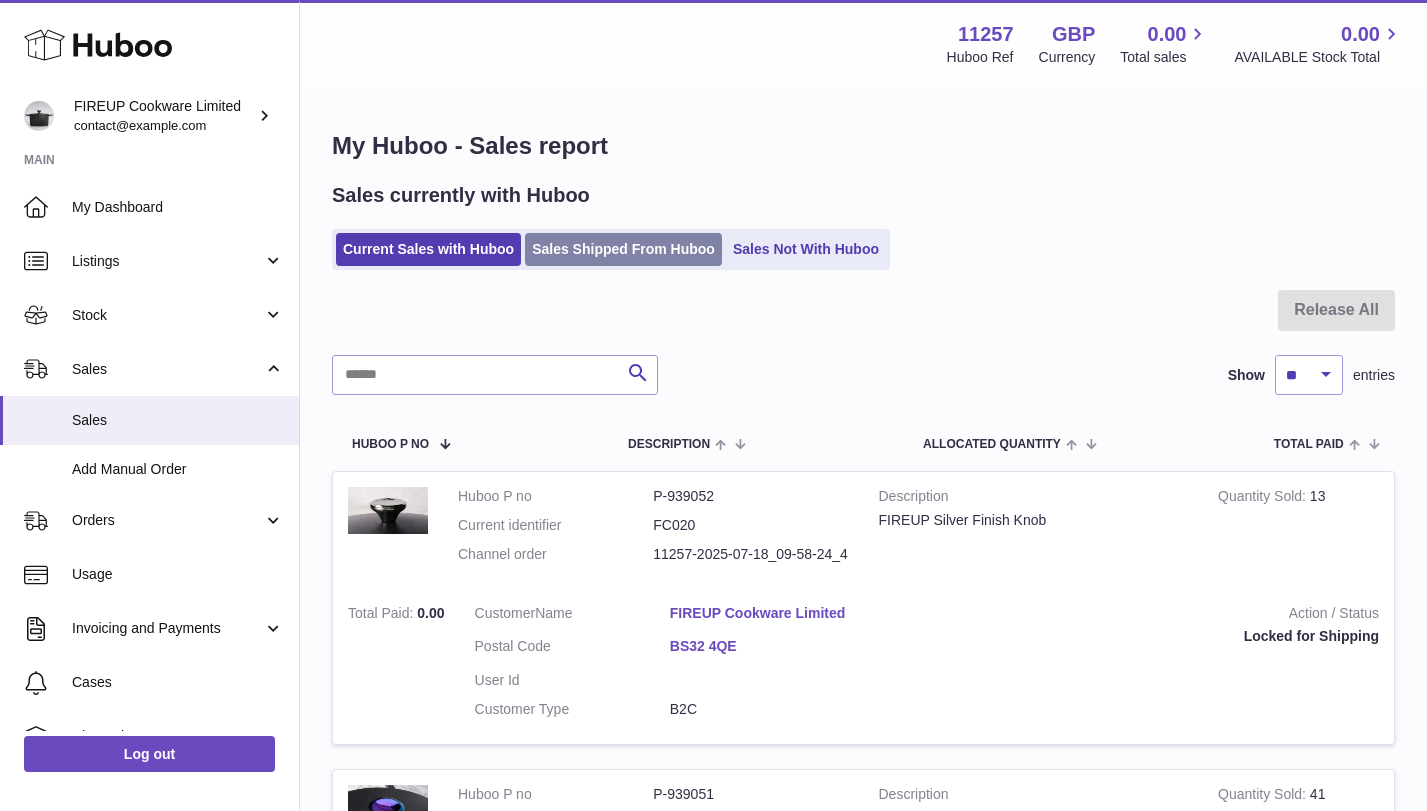 click on "Sales Shipped From Huboo" at bounding box center (623, 249) 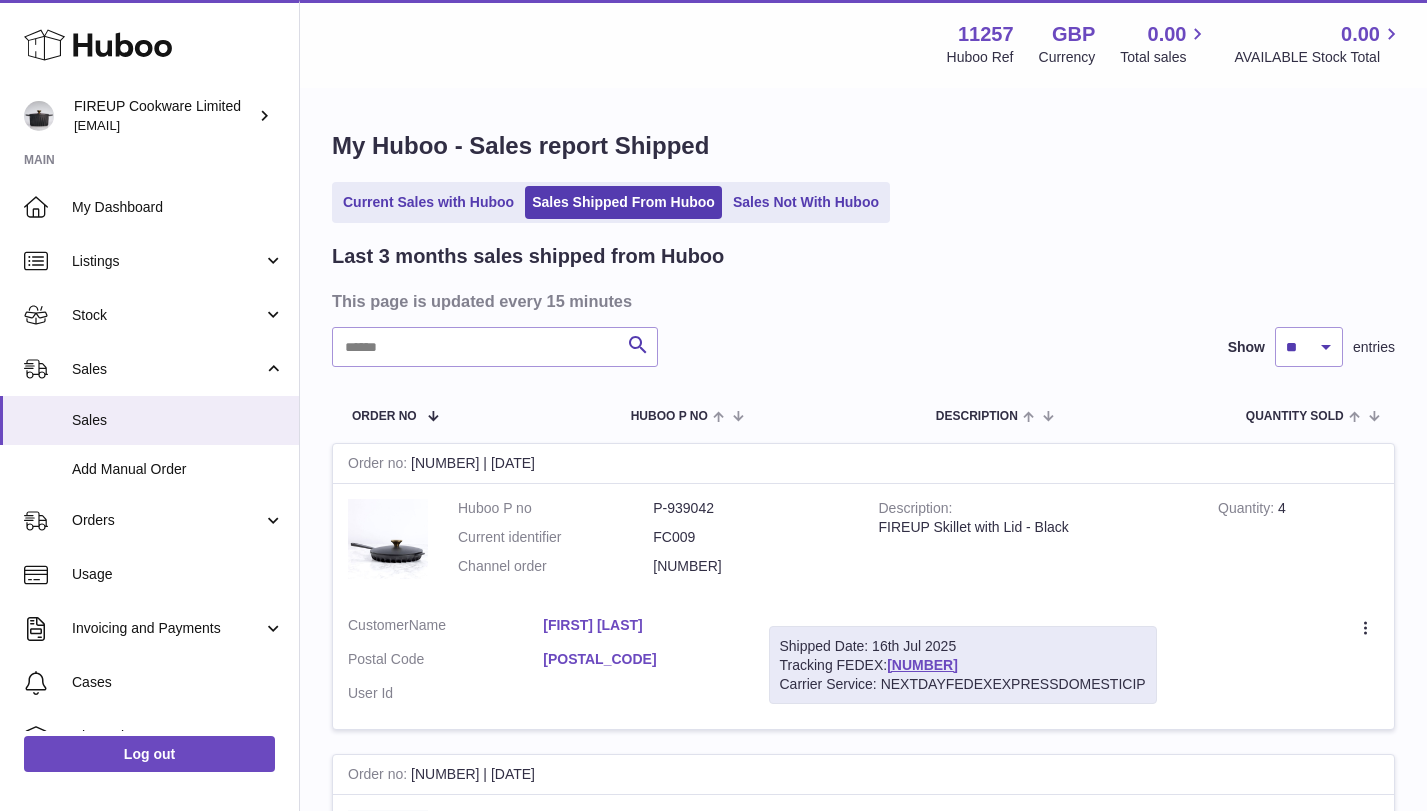 scroll, scrollTop: 0, scrollLeft: 0, axis: both 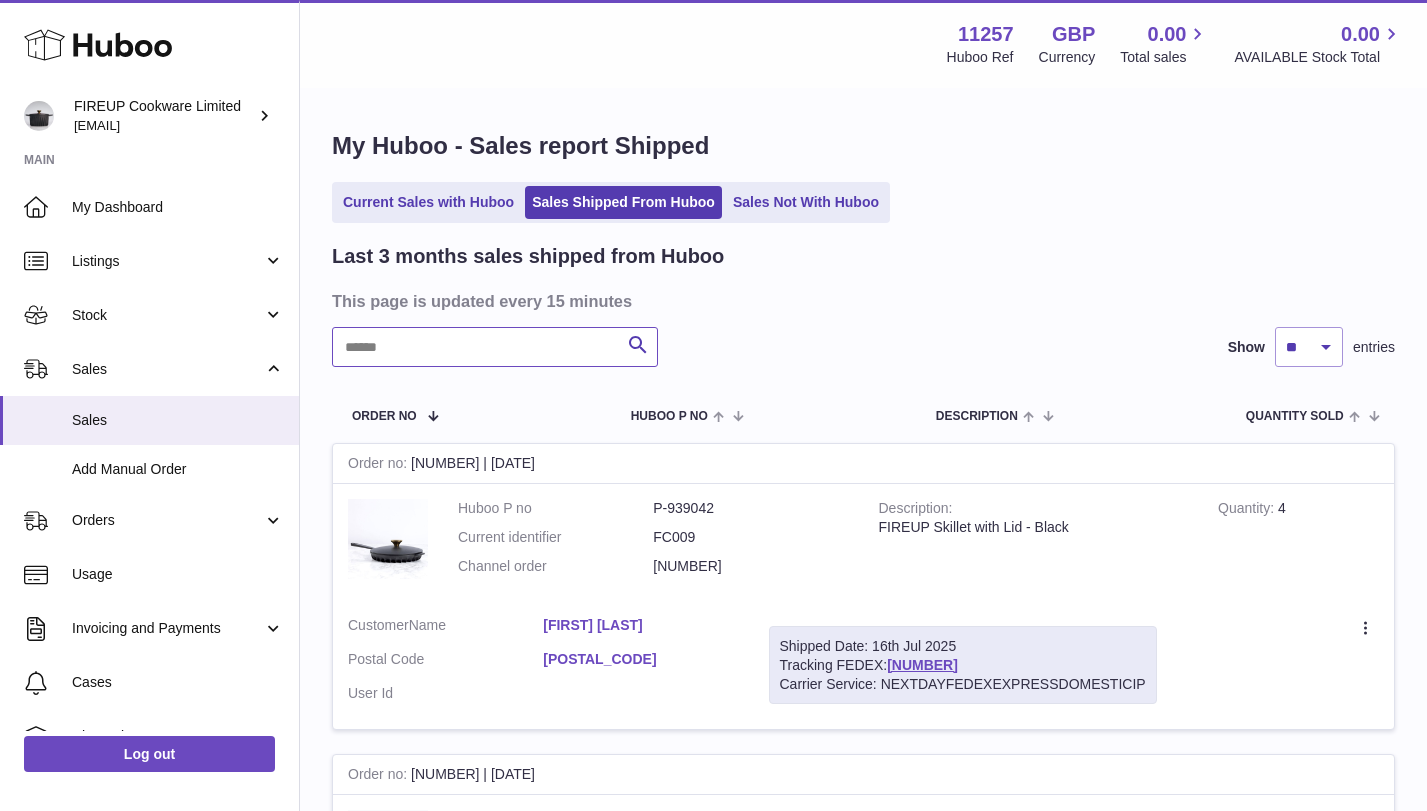 click at bounding box center (495, 347) 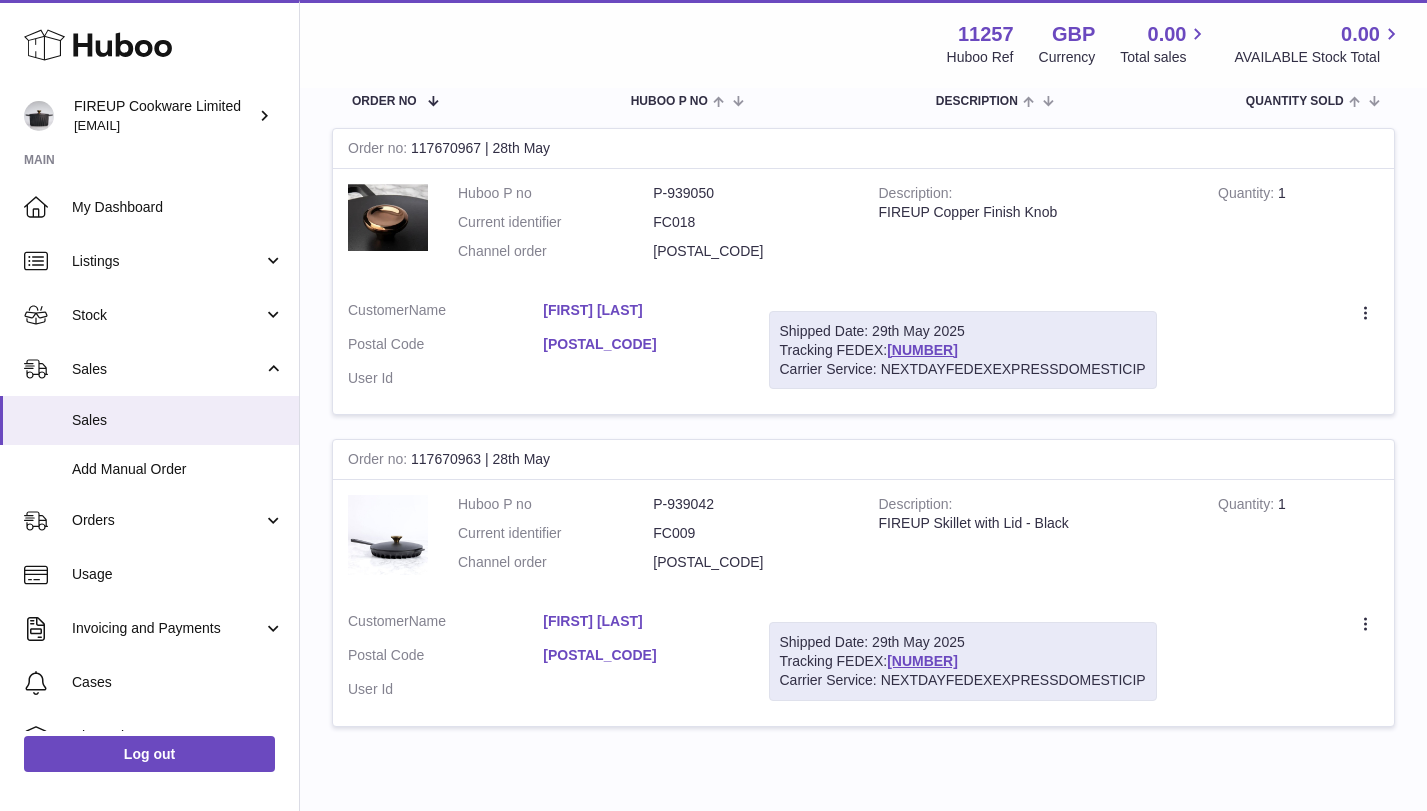 scroll, scrollTop: 412, scrollLeft: 0, axis: vertical 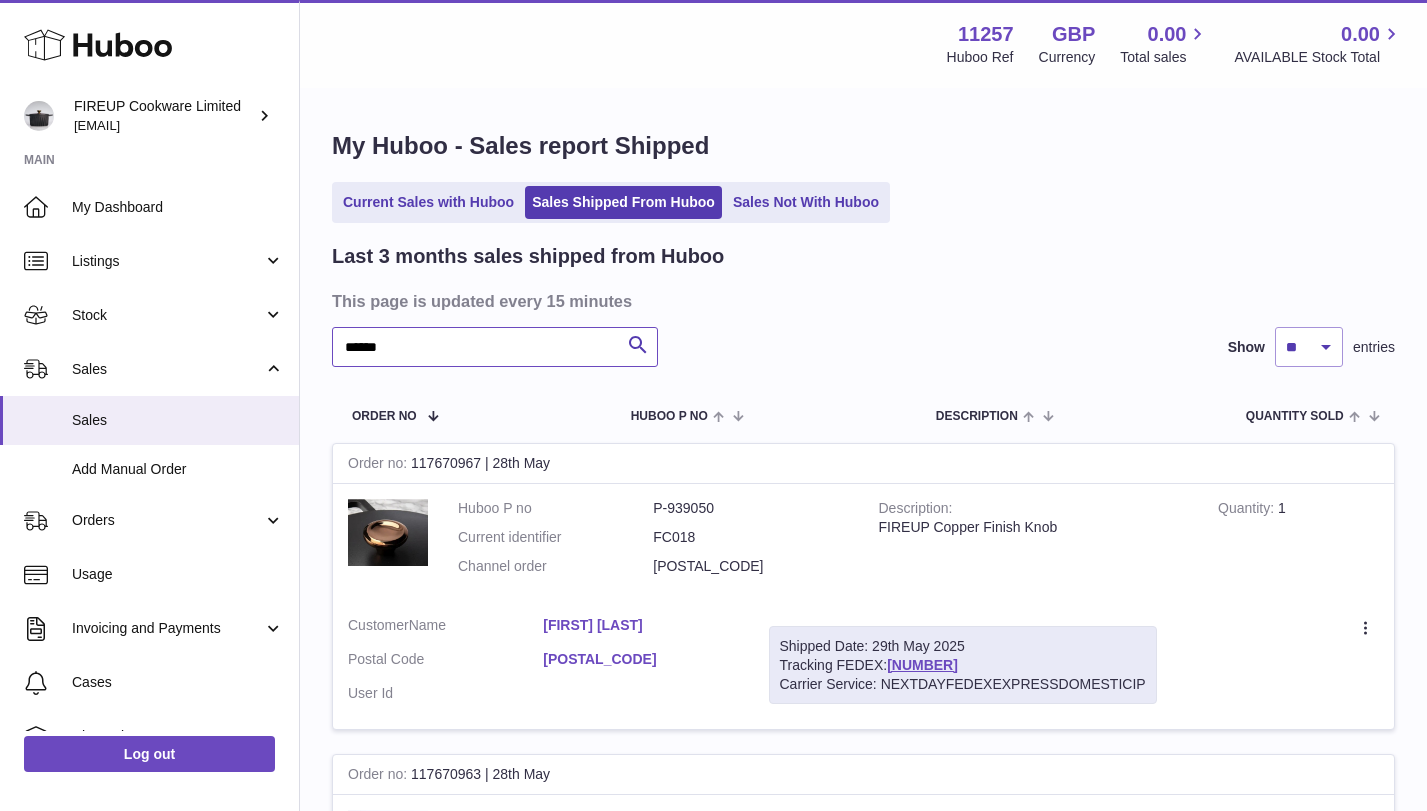 click on "******" at bounding box center [495, 347] 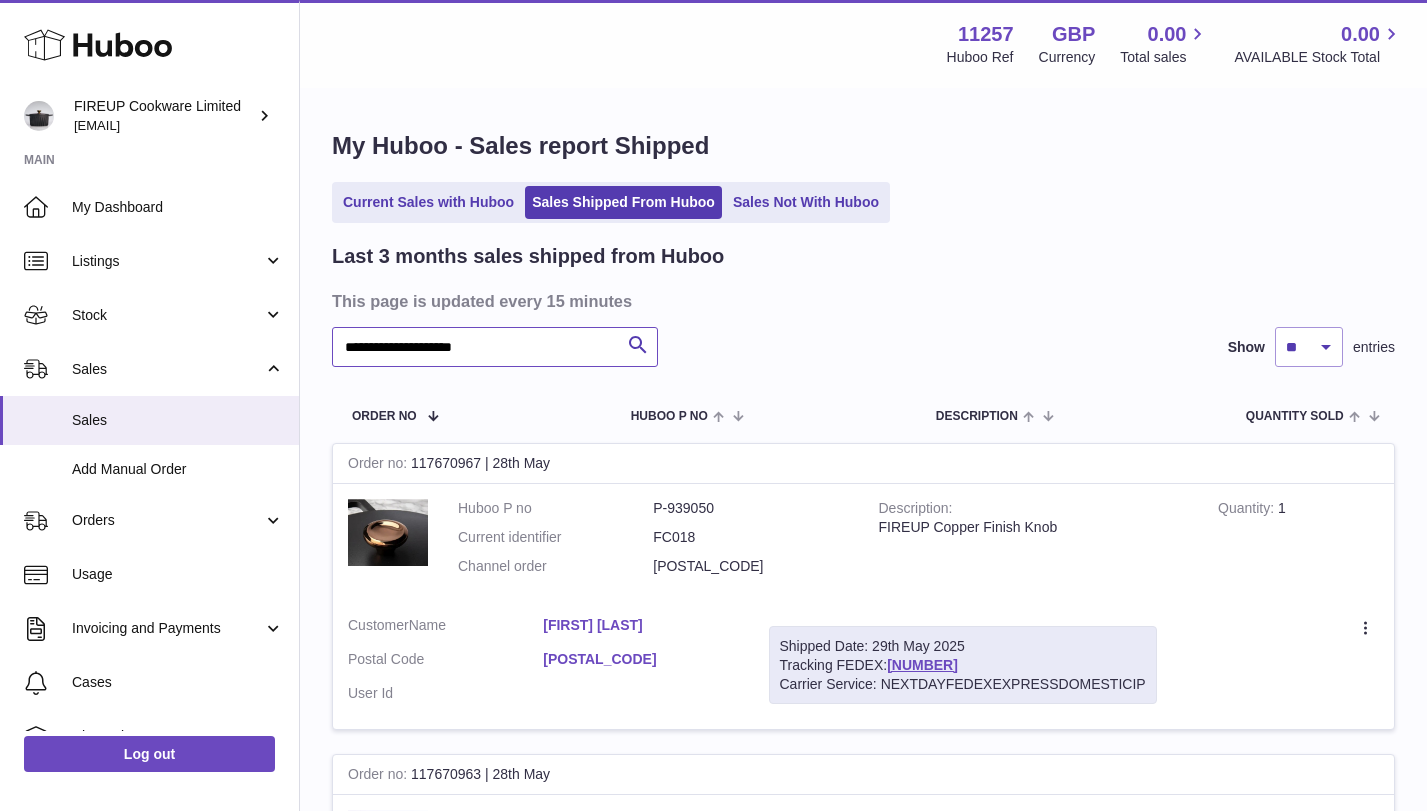 type on "**********" 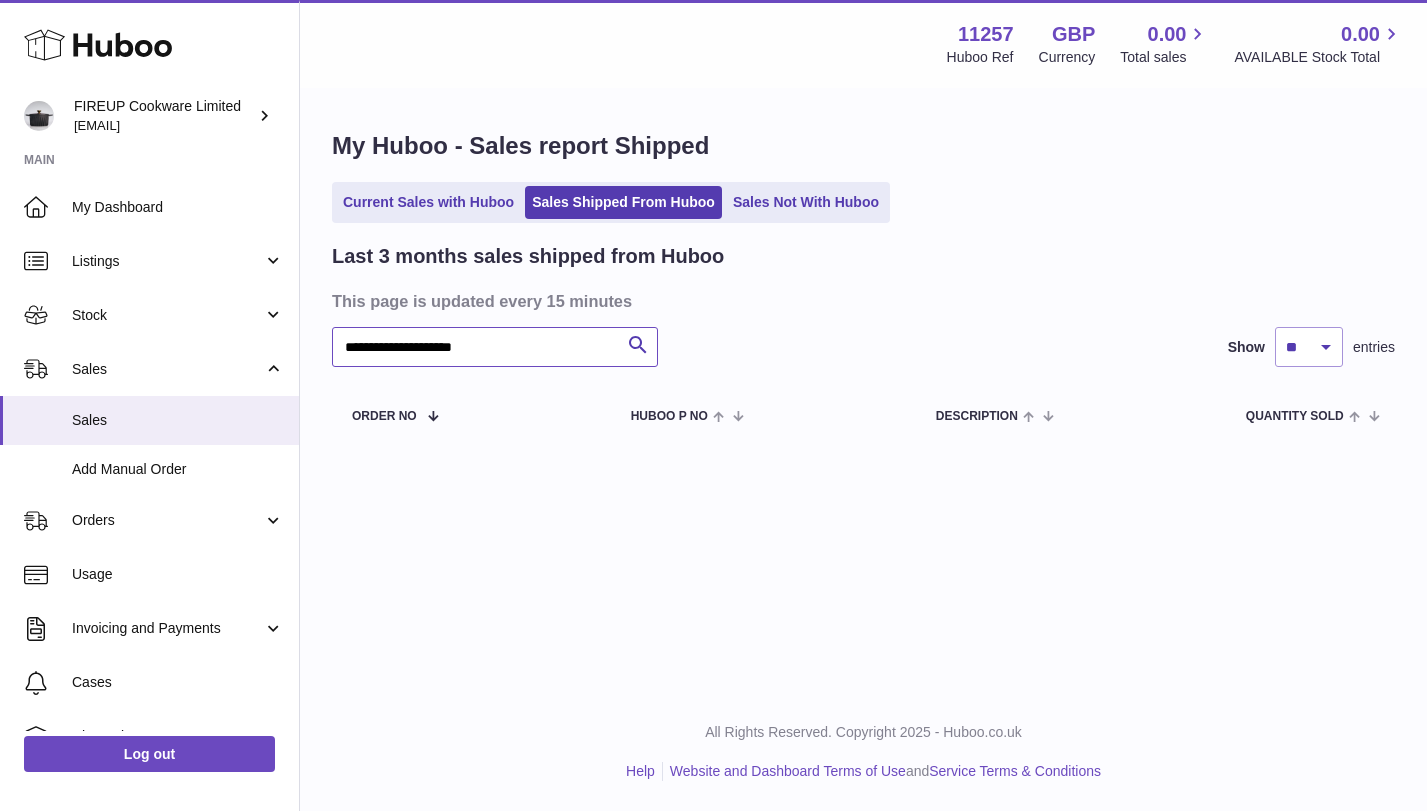 click on "**********" at bounding box center [495, 347] 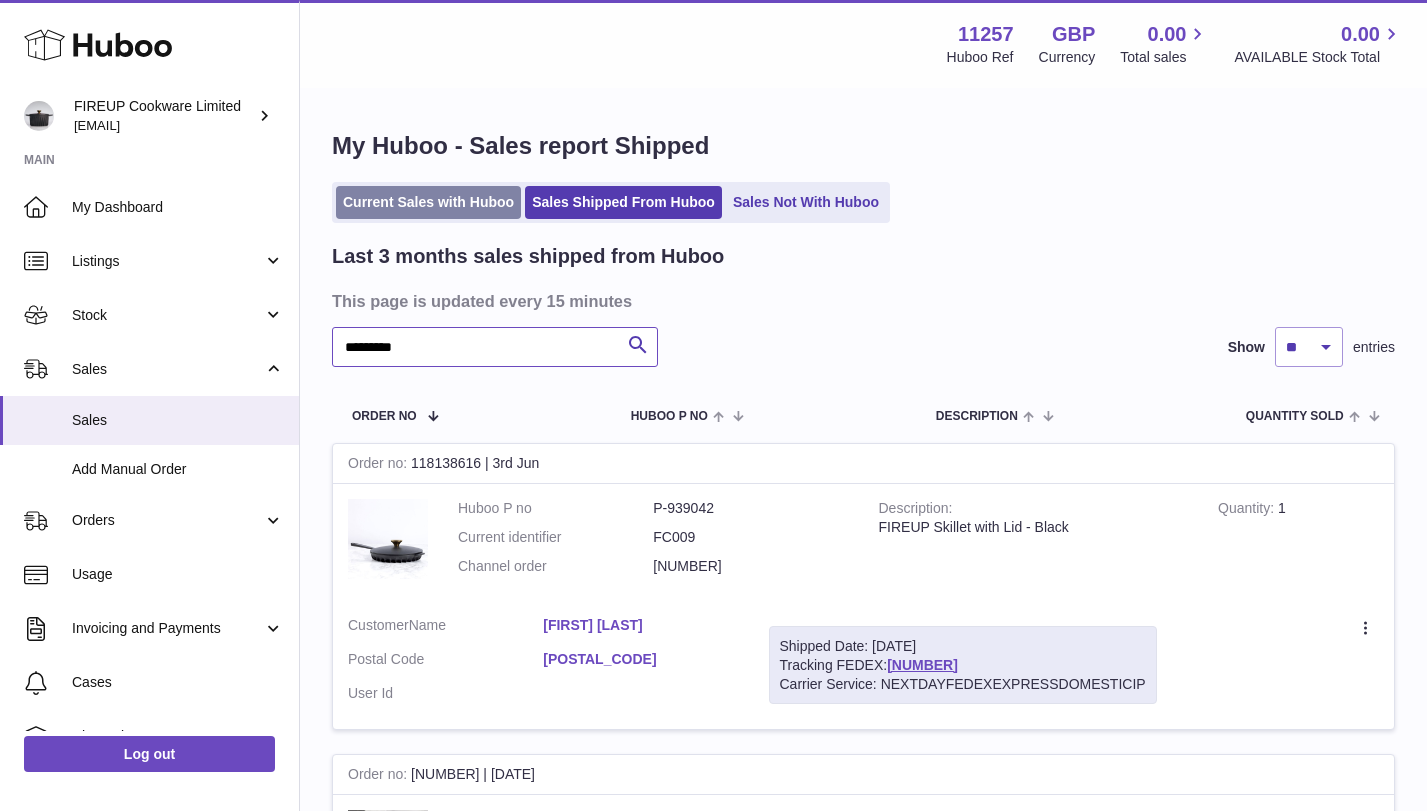type on "**********" 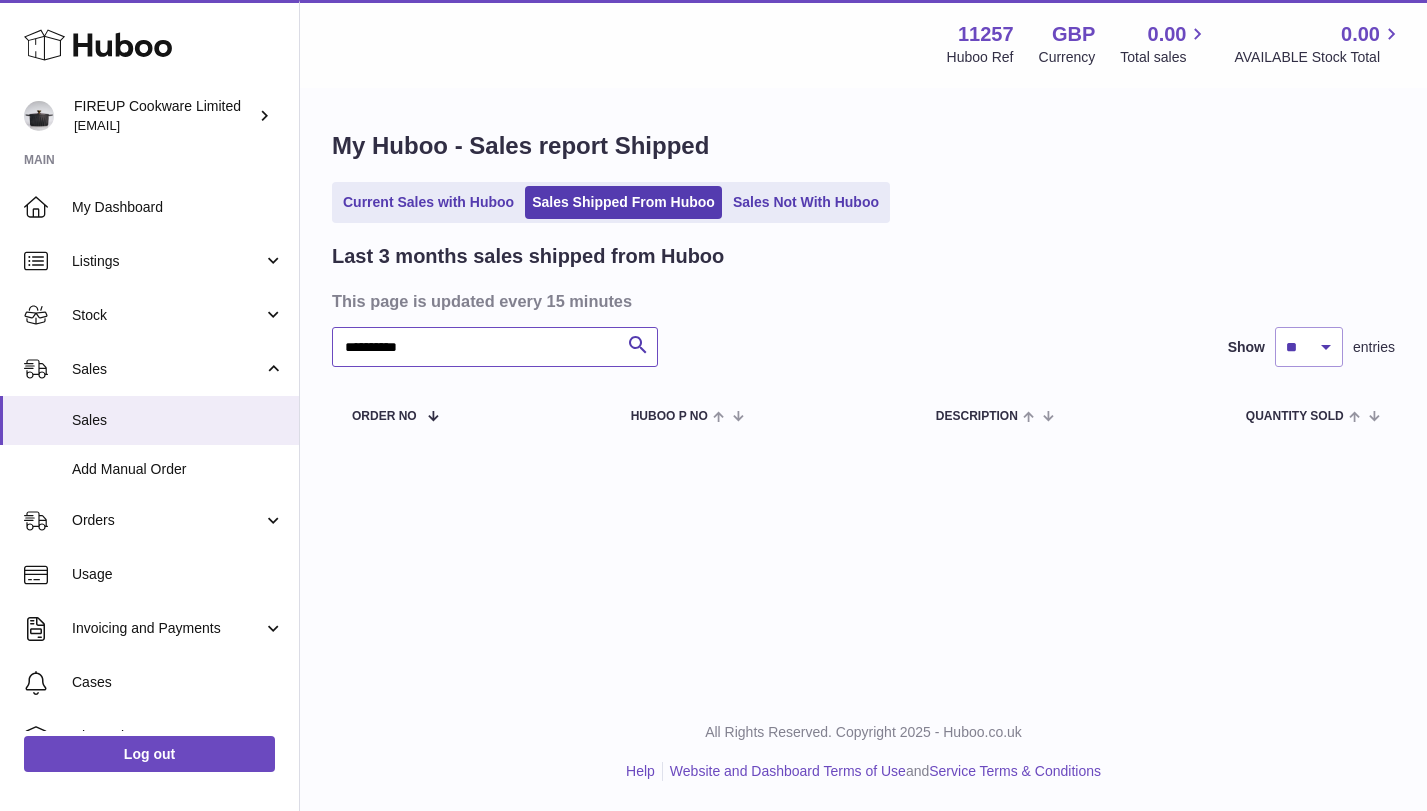 click on "**********" at bounding box center [495, 347] 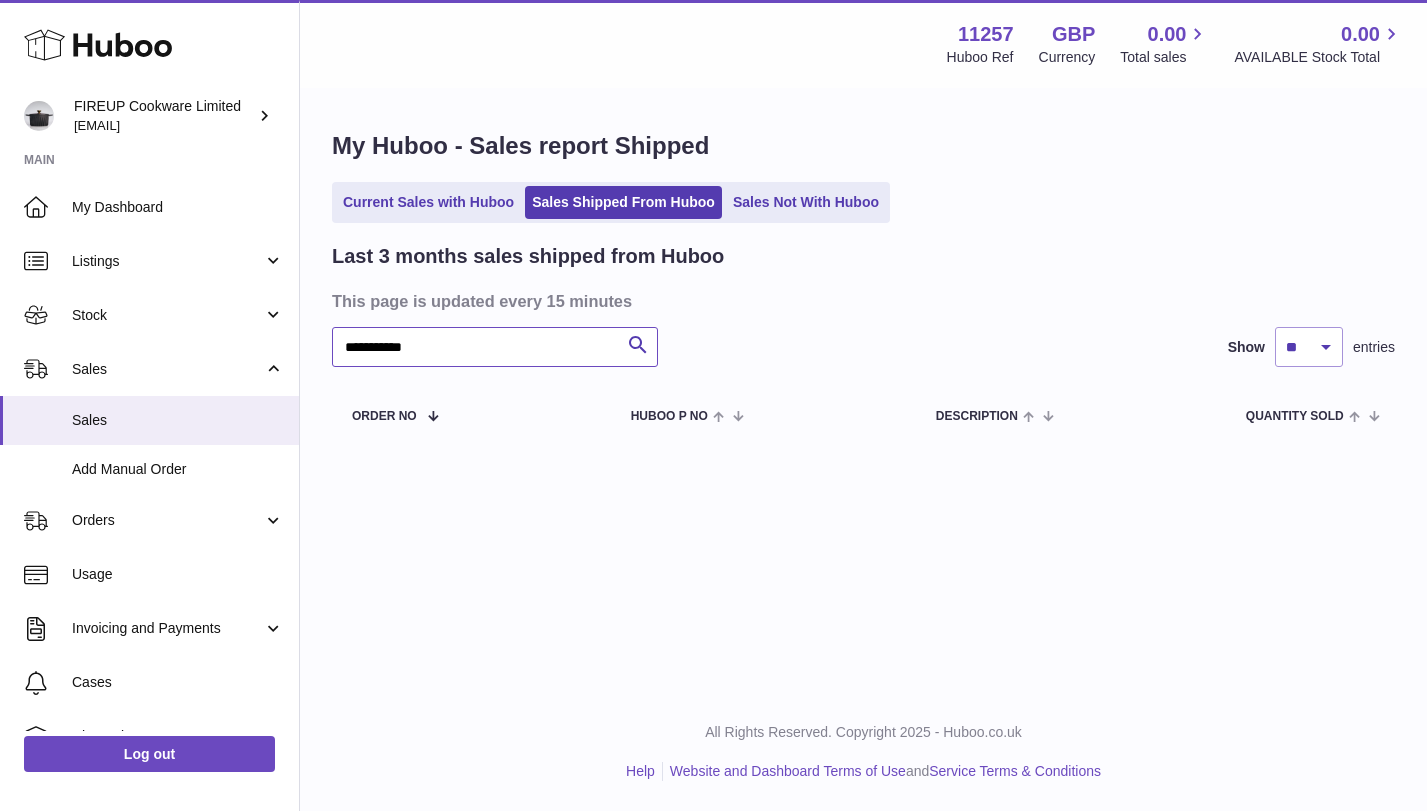 type on "**********" 